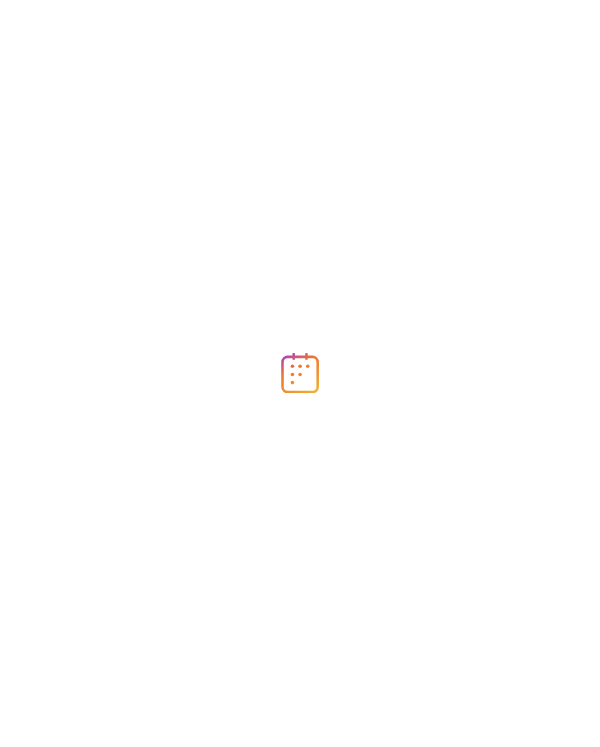 scroll, scrollTop: 0, scrollLeft: 0, axis: both 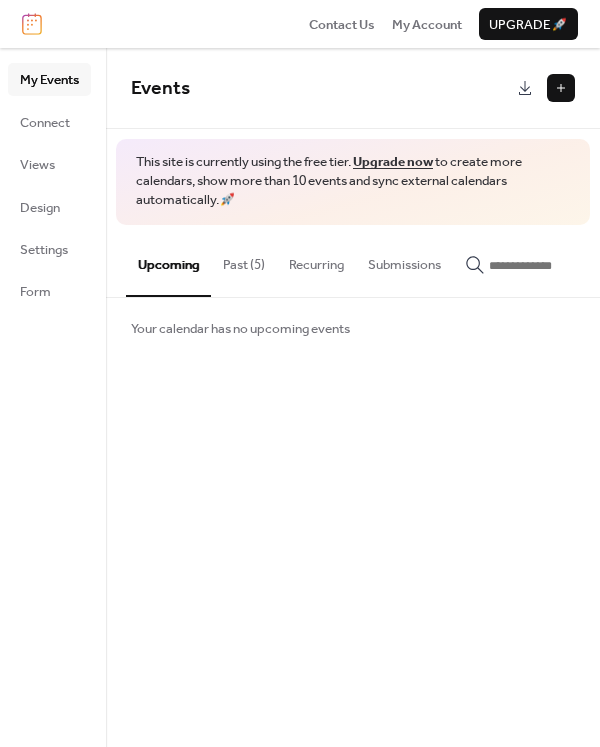 click on "Past (5)" at bounding box center [244, 260] 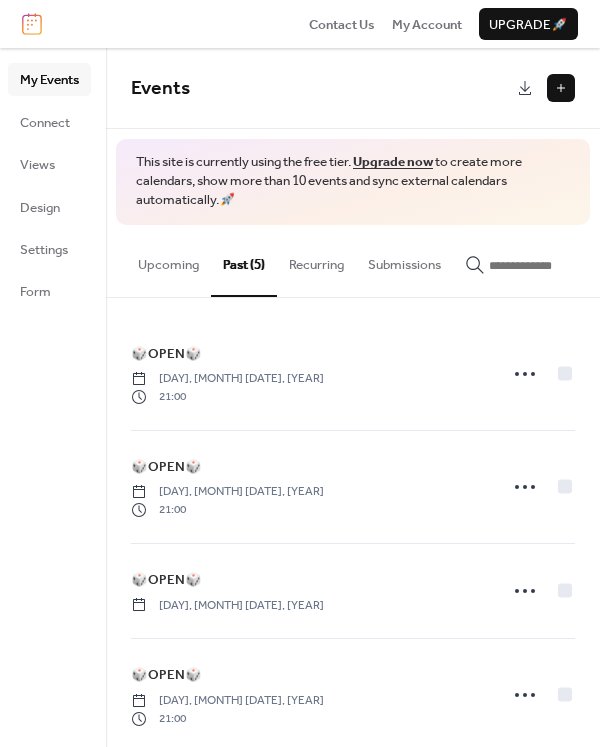 click on "Upcoming" at bounding box center [168, 260] 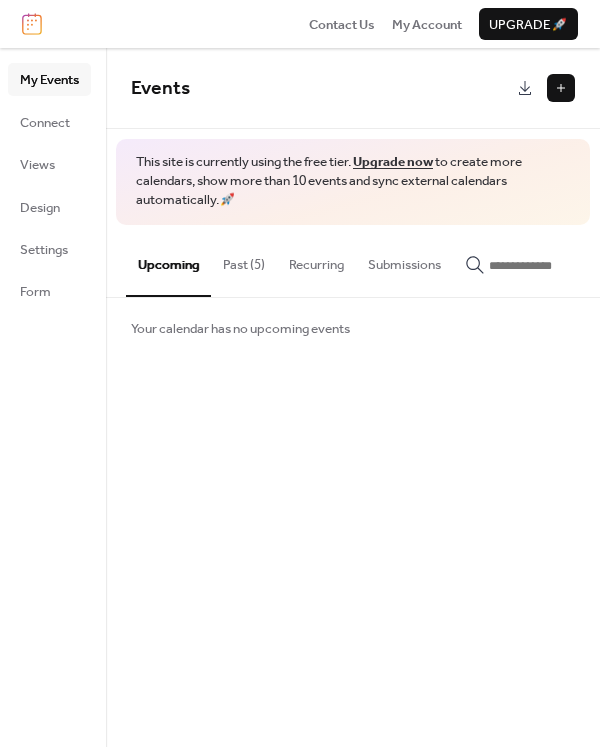 click on "Past (5)" at bounding box center (244, 260) 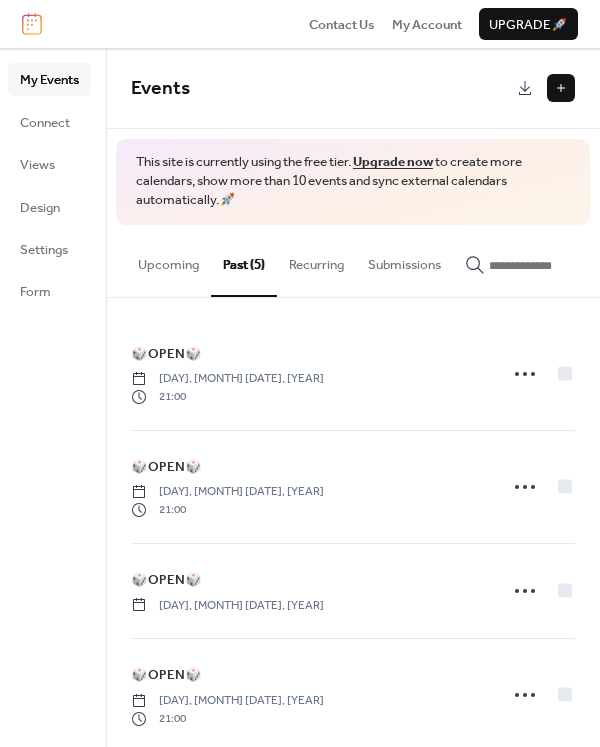 click on "Upcoming" at bounding box center [168, 260] 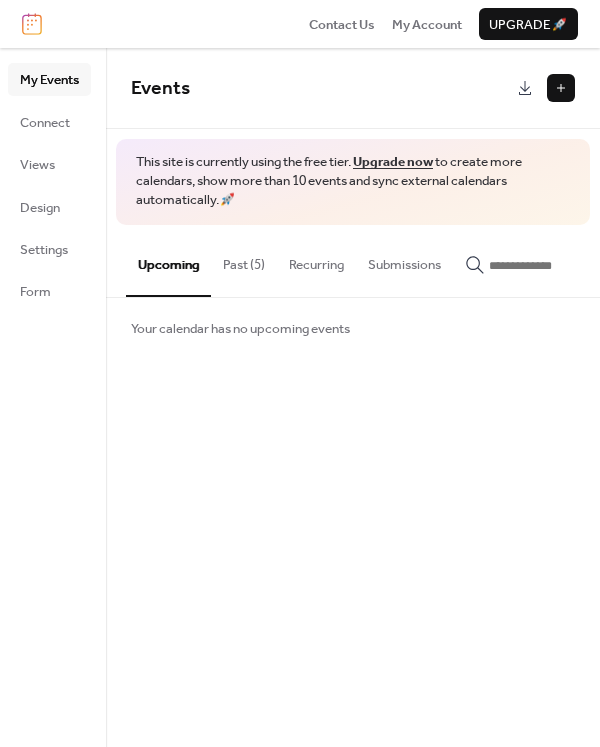click at bounding box center (561, 88) 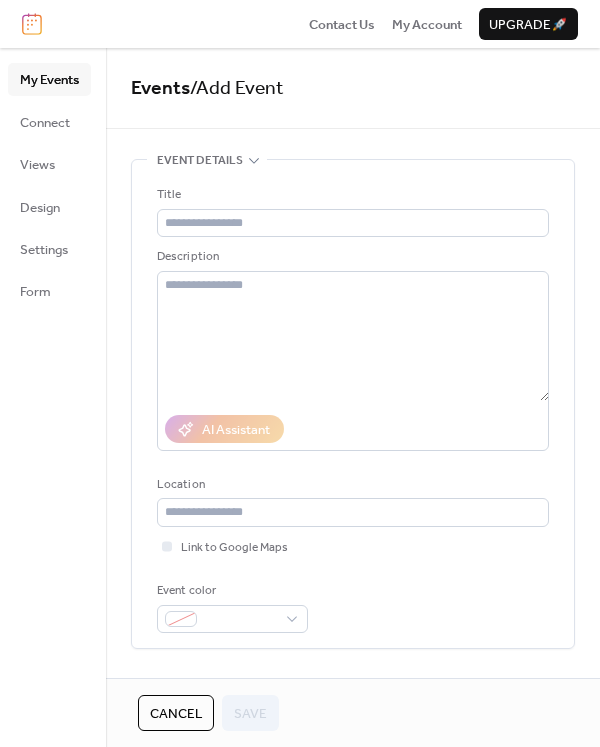 click on "Events  /  Add Event" at bounding box center [353, 89] 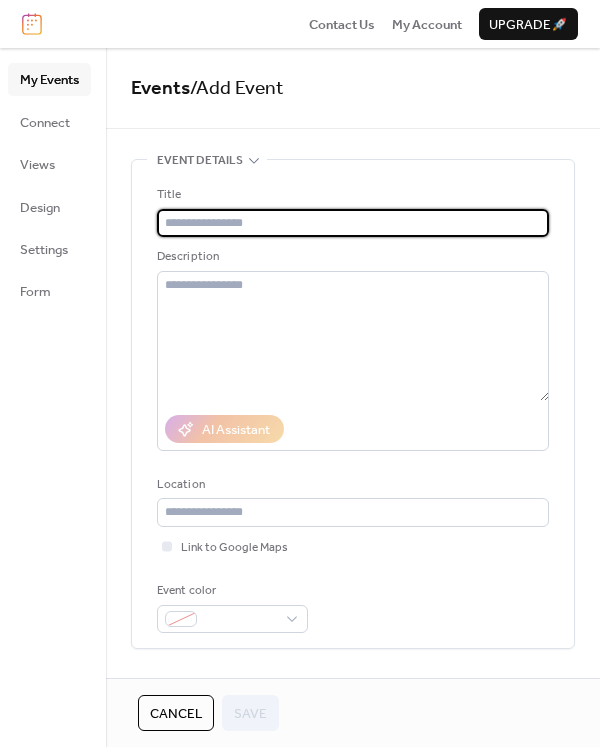 click at bounding box center (353, 223) 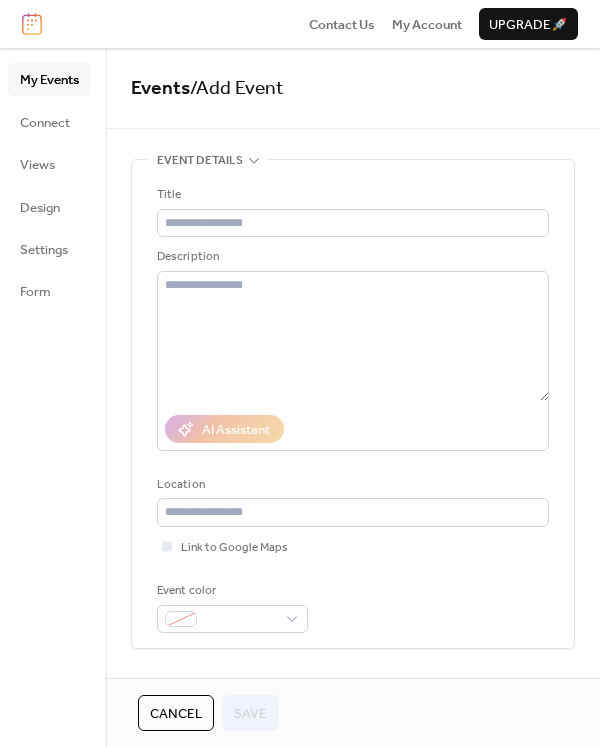 click on "My Events" at bounding box center (49, 80) 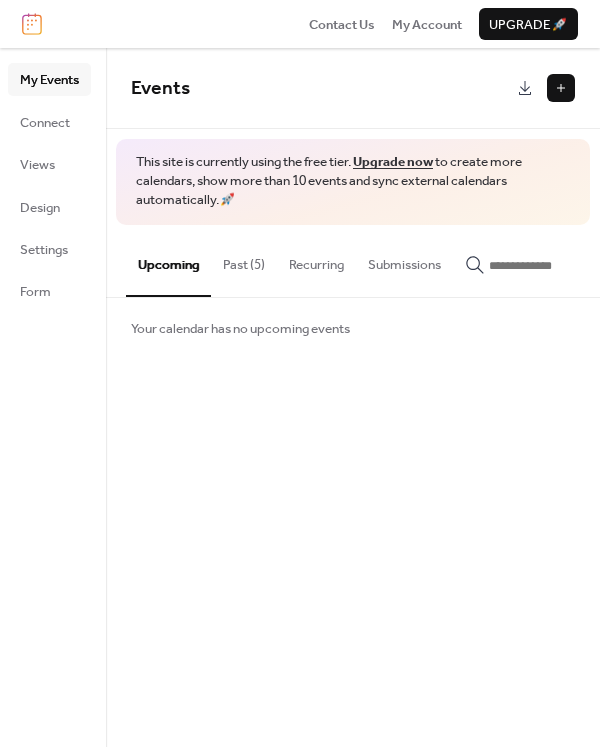 click on "Past (5)" at bounding box center (244, 260) 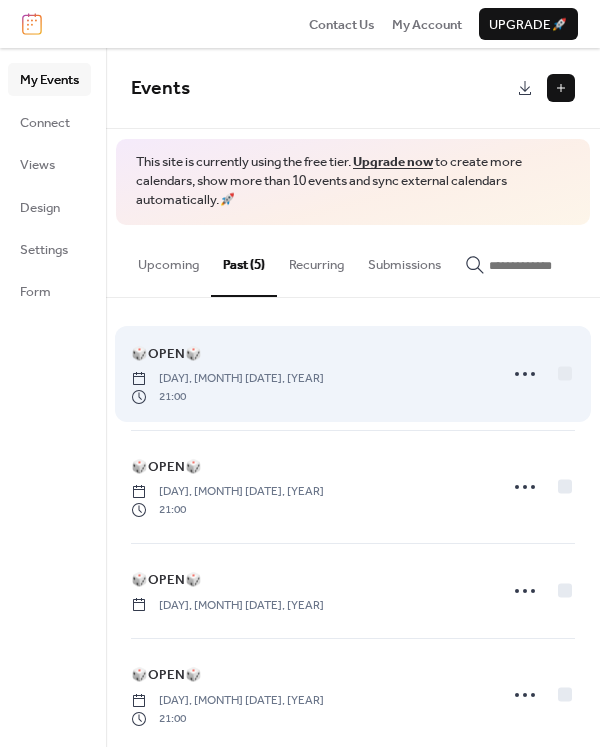 click on "🎲OPEN🎲 [DAY], [MONTH] [DATE], [YEAR] [TIME]" at bounding box center [308, 374] 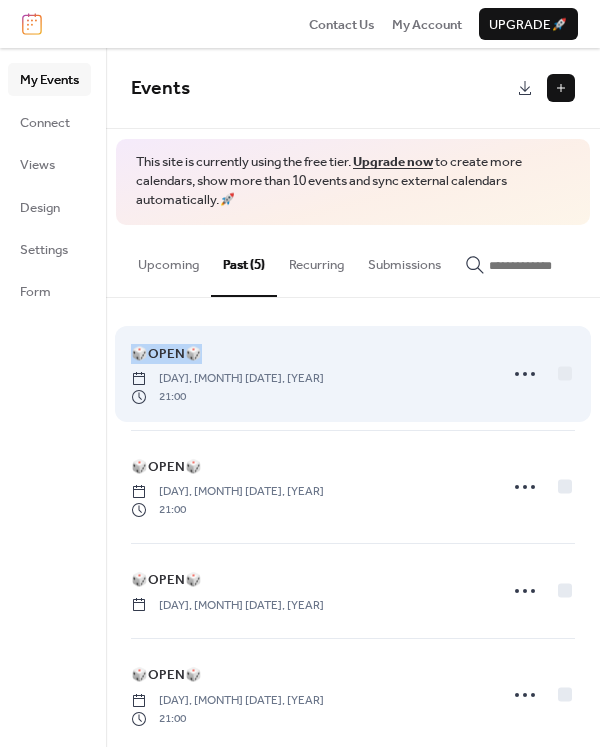 drag, startPoint x: 211, startPoint y: 358, endPoint x: 135, endPoint y: 354, distance: 76.105194 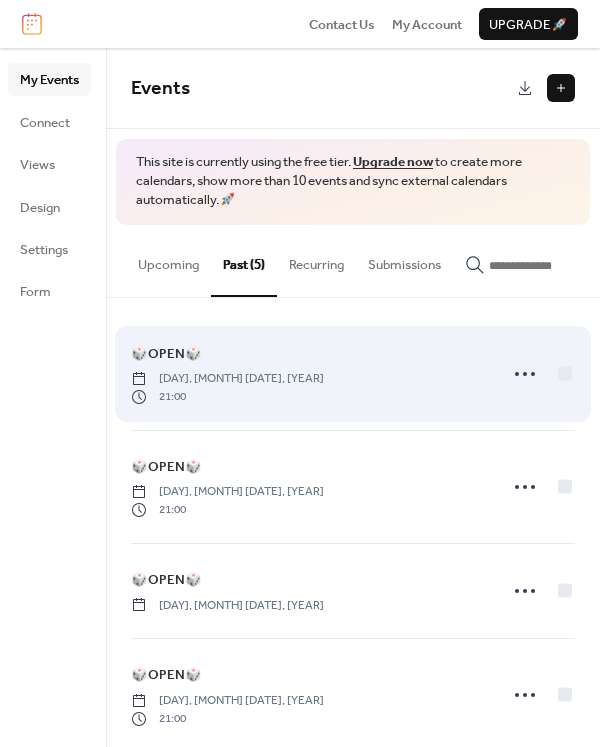 click on "🎲OPEN🎲 [DAY], [MONTH] [DATE], [YEAR] [TIME]" at bounding box center (308, 374) 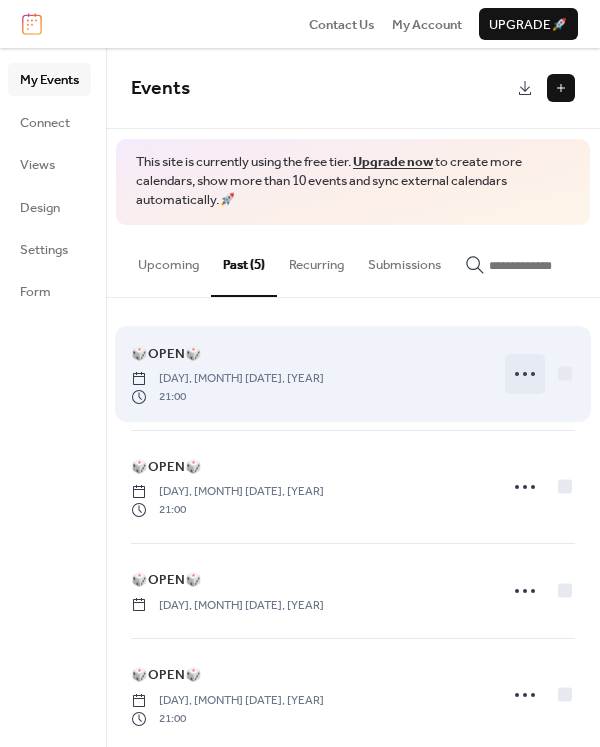 click 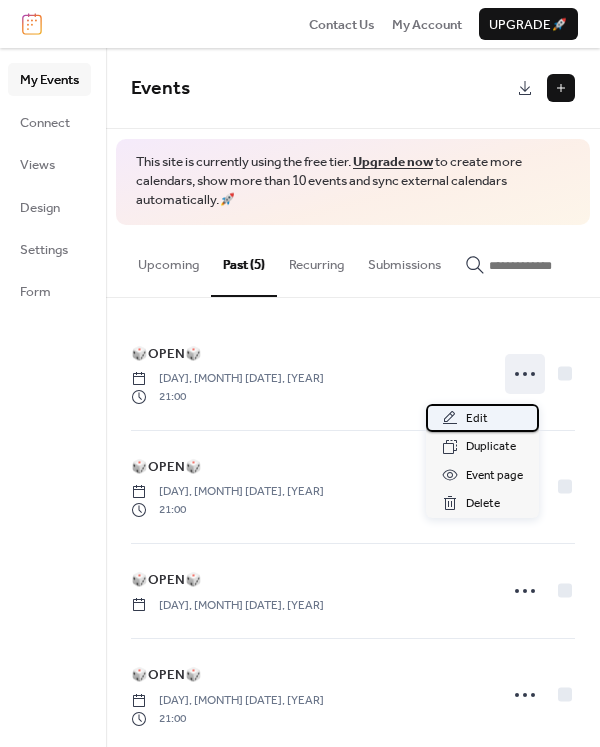 click on "Edit" at bounding box center [477, 419] 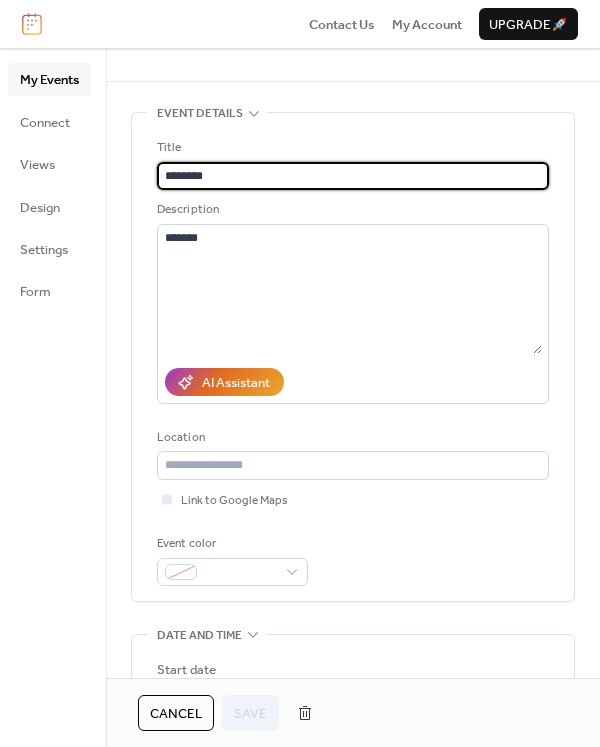 scroll, scrollTop: 0, scrollLeft: 0, axis: both 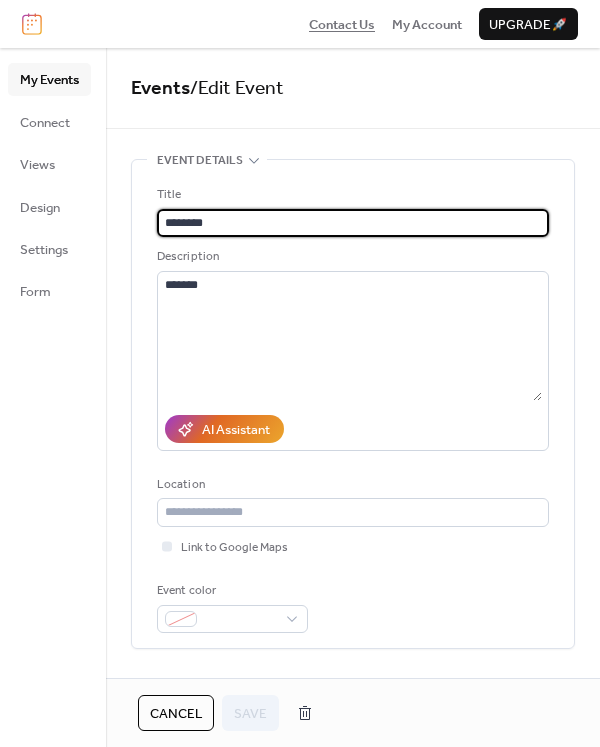 click on "Contact Us" at bounding box center [342, 25] 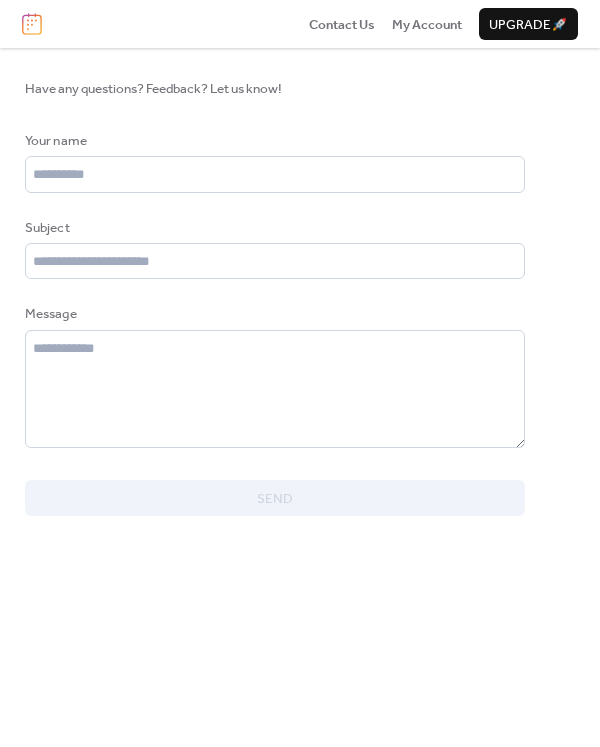 click at bounding box center [32, 24] 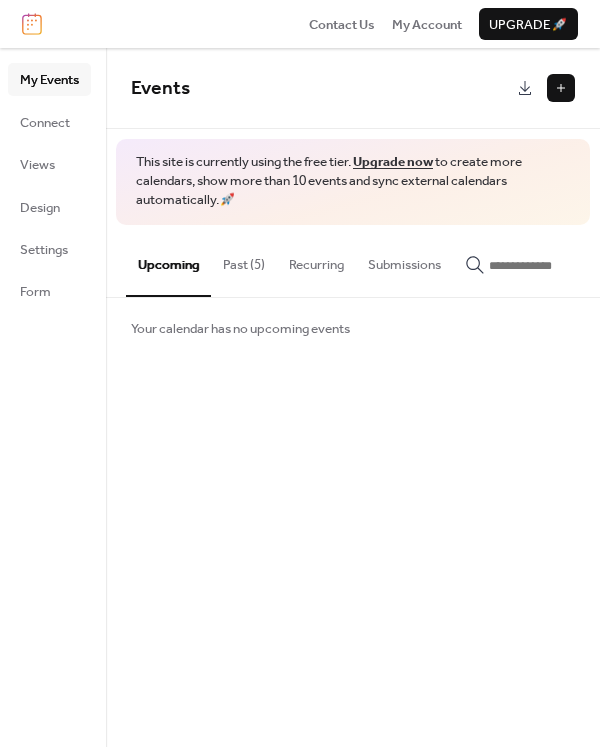 click at bounding box center (561, 88) 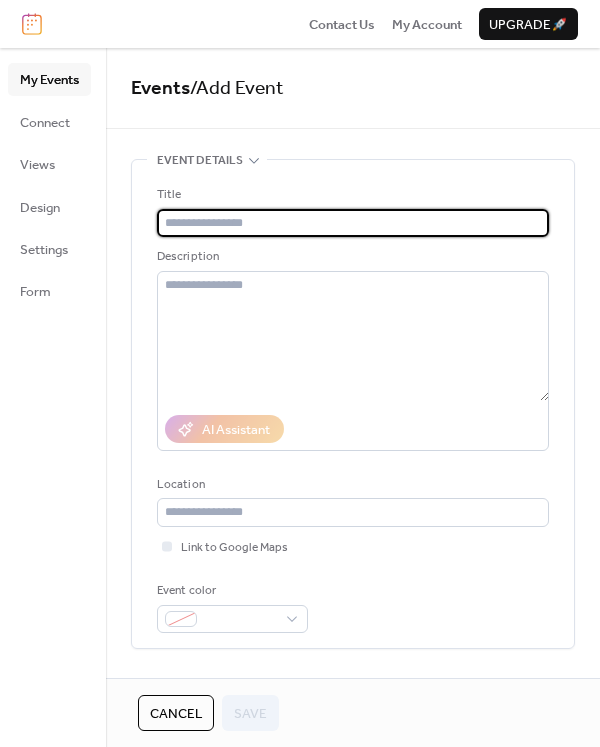 click at bounding box center (353, 223) 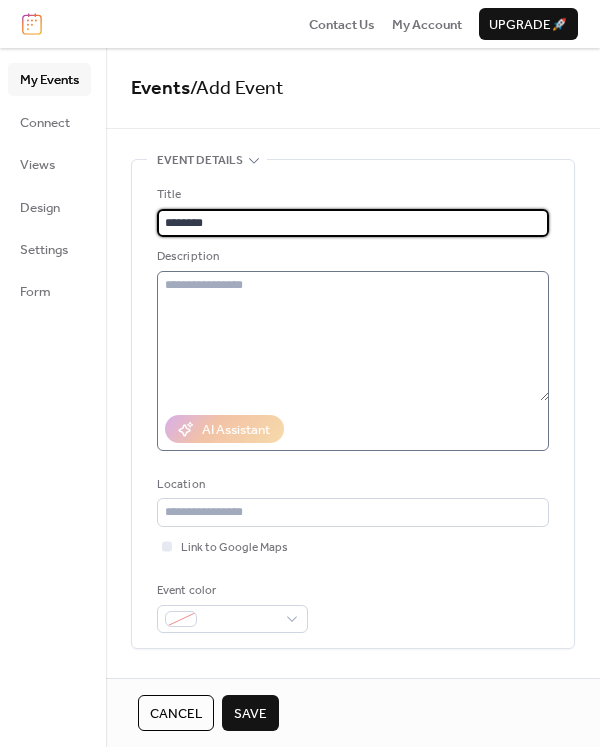 type on "********" 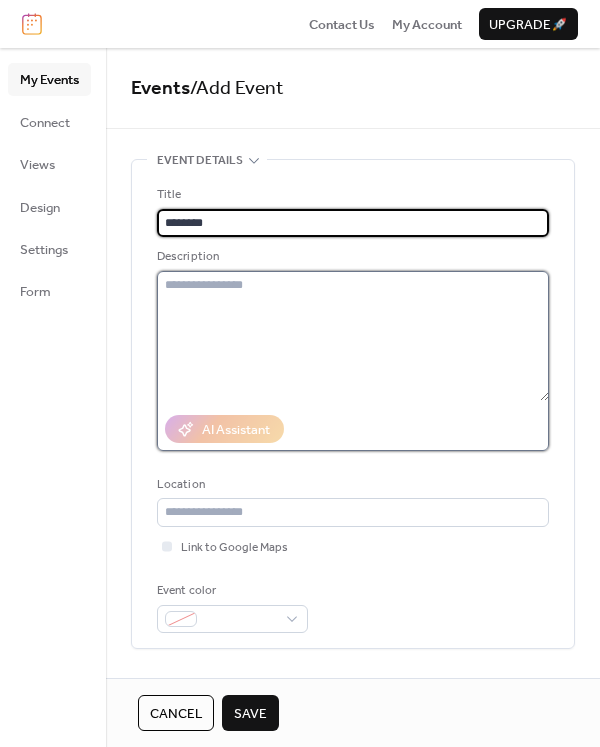 click at bounding box center [353, 336] 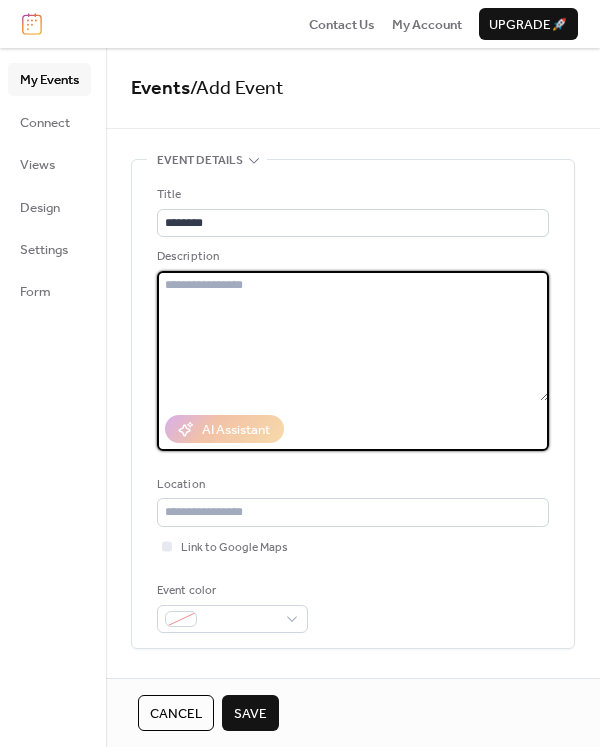 paste on "********" 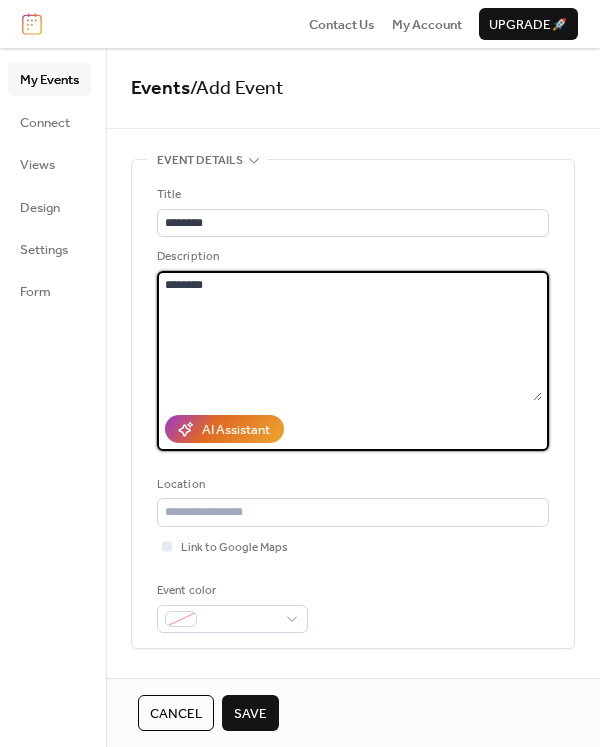 drag, startPoint x: 203, startPoint y: 288, endPoint x: 214, endPoint y: 288, distance: 11 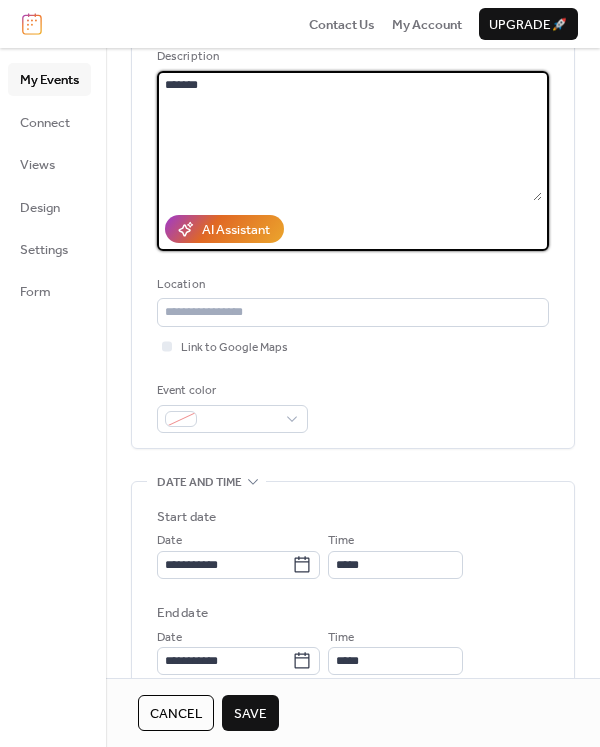 scroll, scrollTop: 300, scrollLeft: 0, axis: vertical 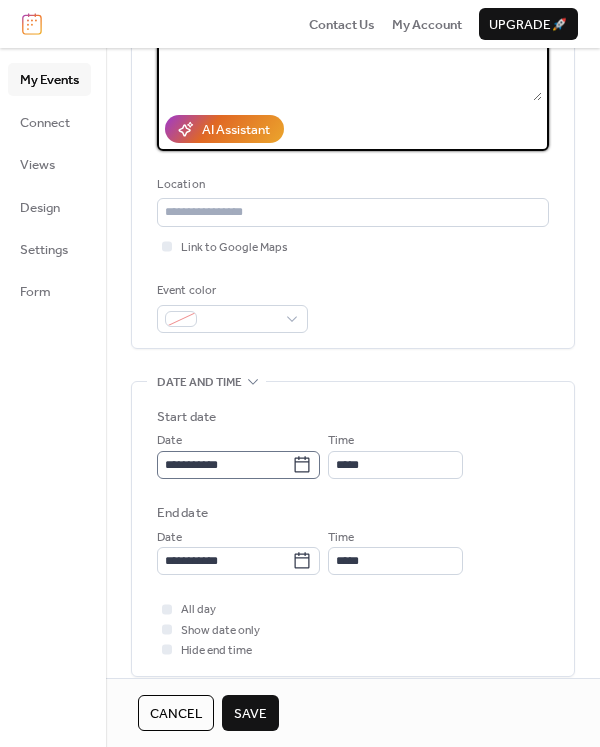 type on "*******" 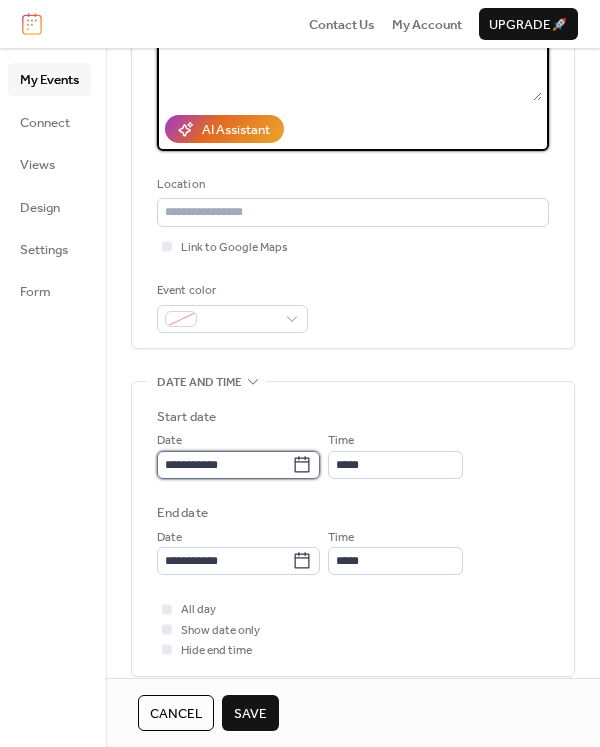 click on "**********" at bounding box center [224, 465] 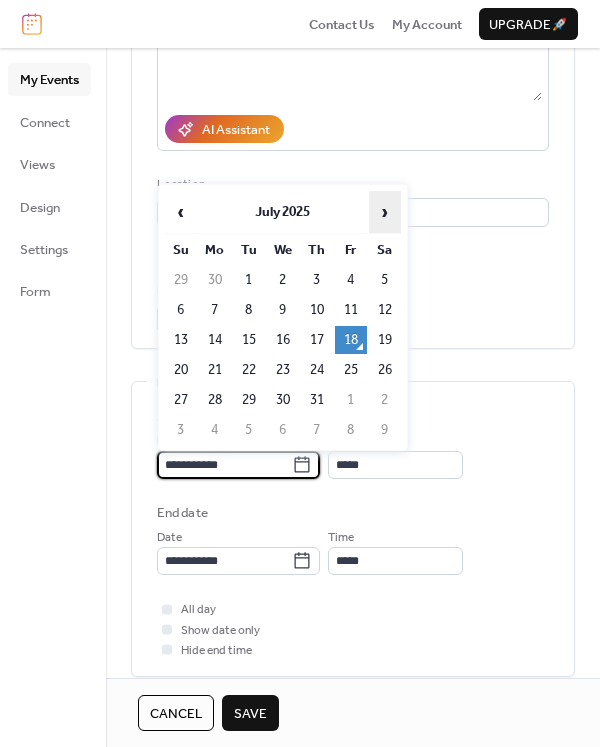 click on "›" at bounding box center [385, 212] 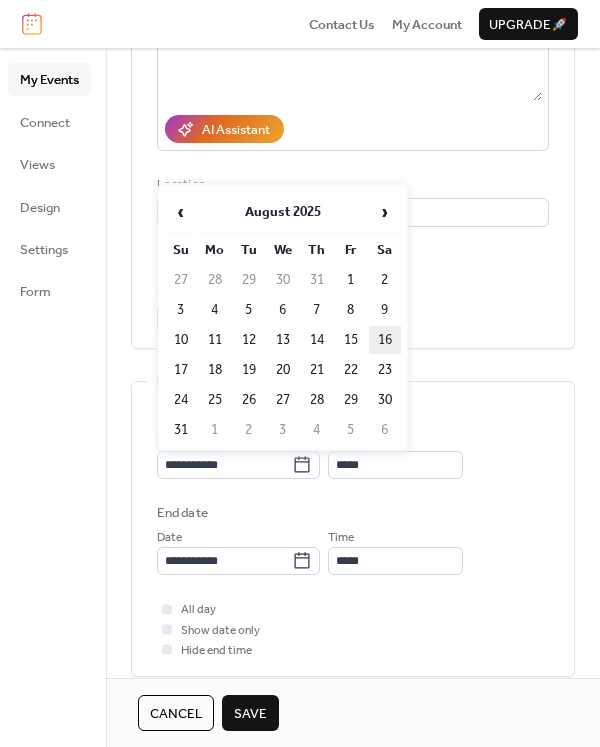 click on "16" at bounding box center [385, 340] 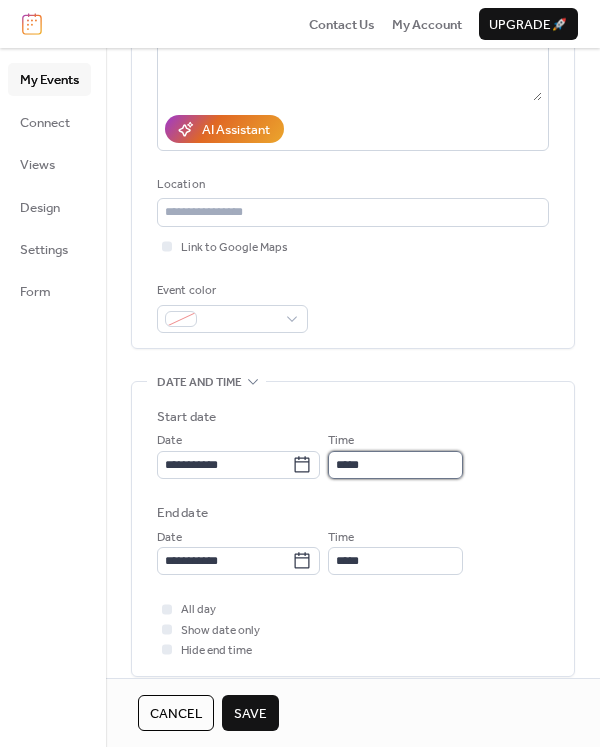 click on "*****" at bounding box center (395, 465) 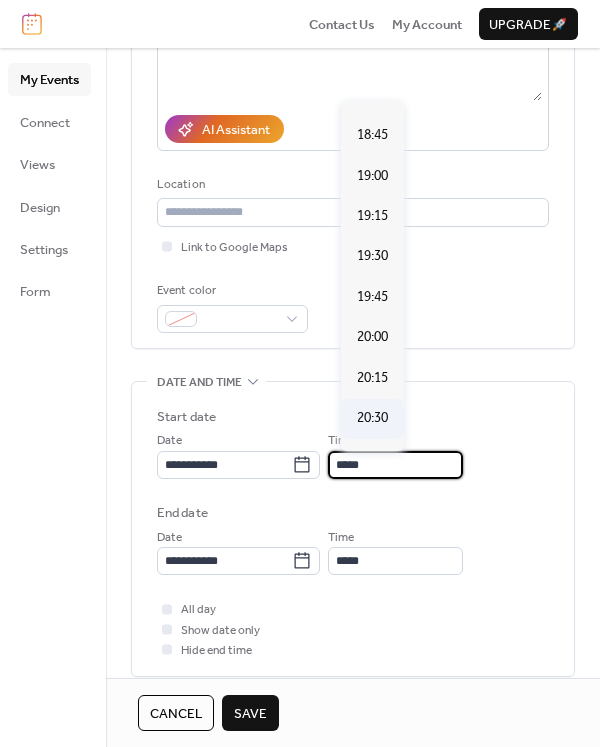 scroll, scrollTop: 3115, scrollLeft: 0, axis: vertical 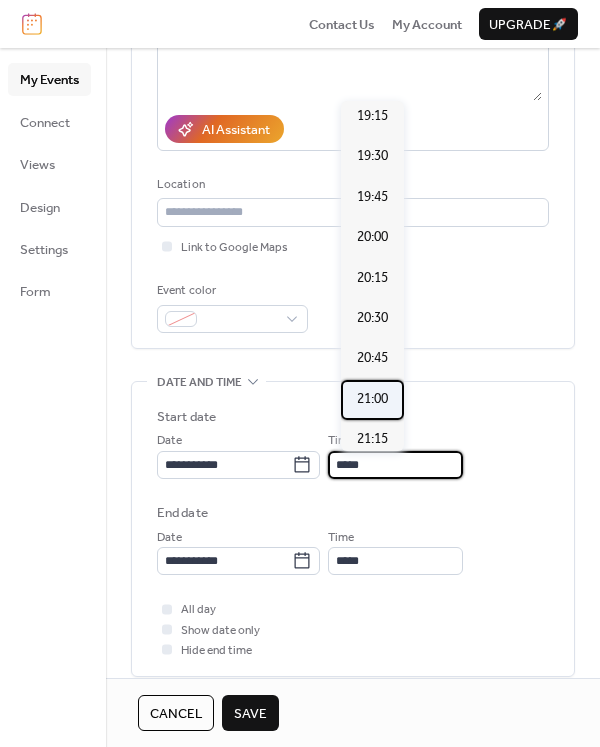 click on "21:00" at bounding box center (372, 399) 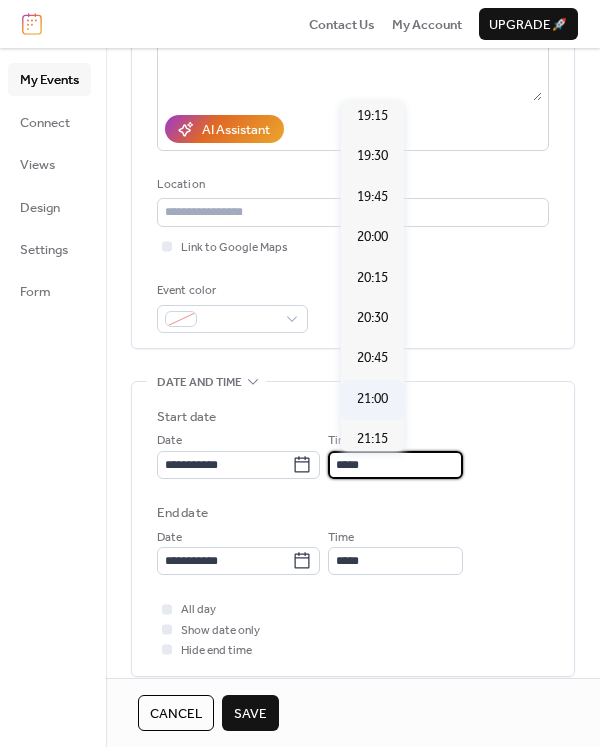 type on "*****" 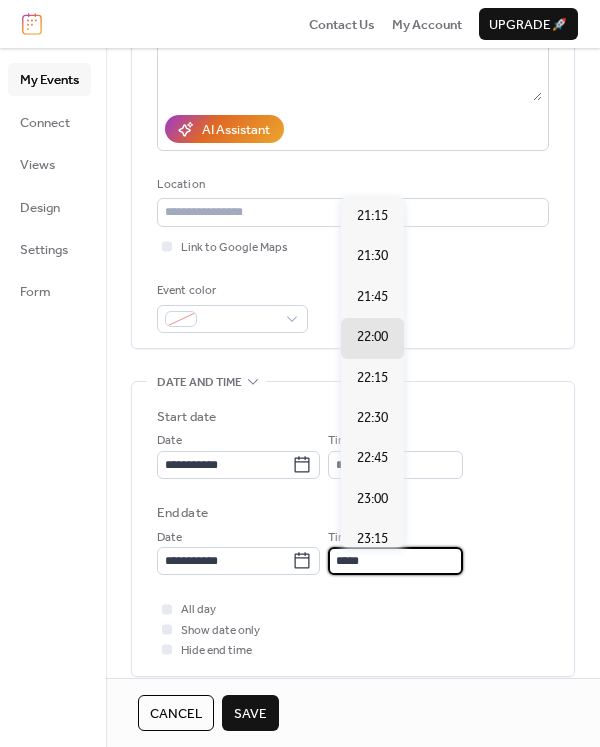 click on "*****" at bounding box center (395, 561) 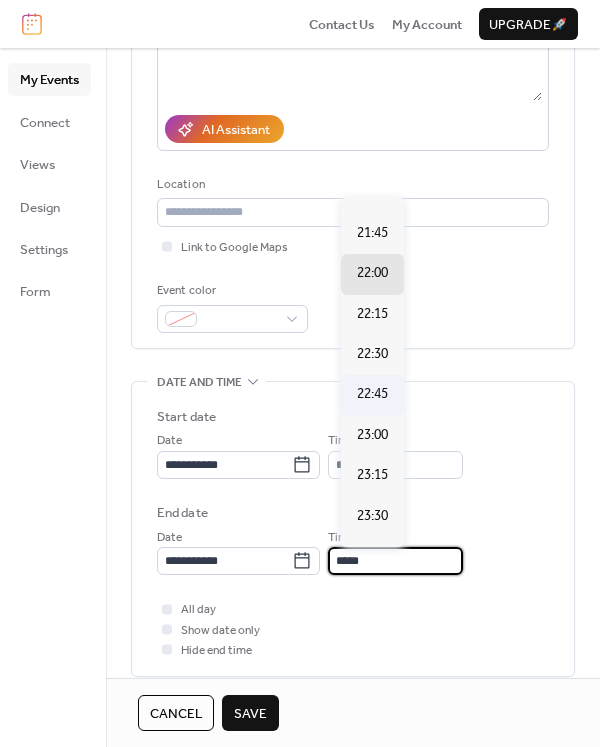 scroll, scrollTop: 89, scrollLeft: 0, axis: vertical 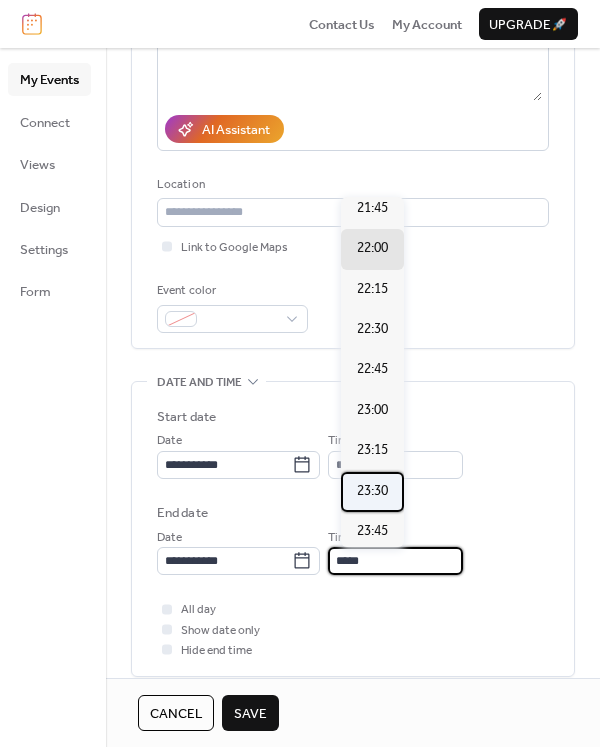 click on "23:30" at bounding box center (372, 491) 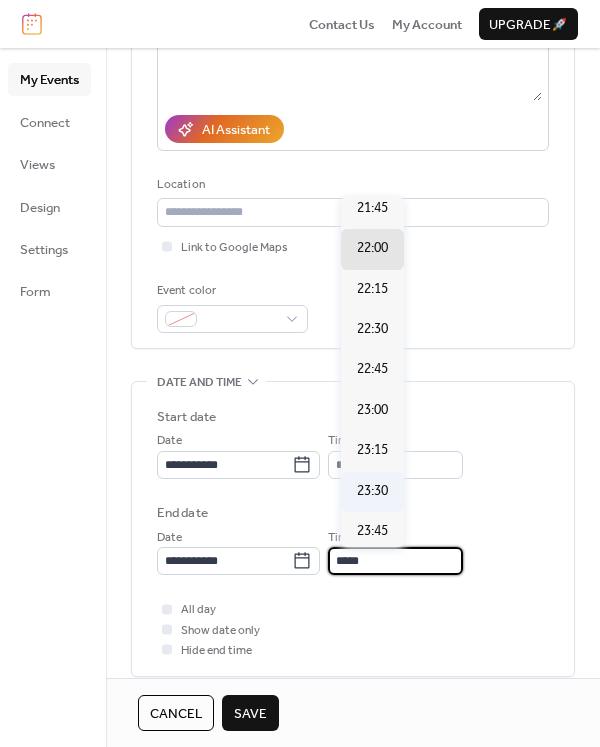 type on "*****" 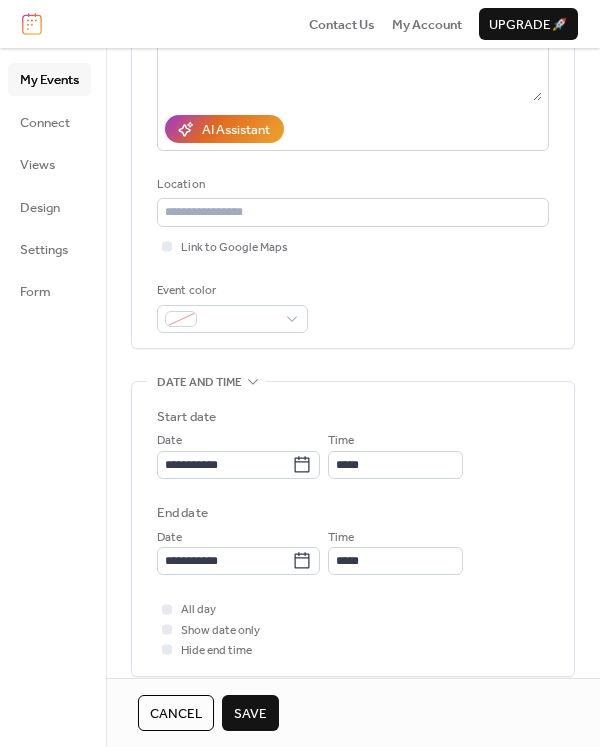 click on "End date" at bounding box center [353, 513] 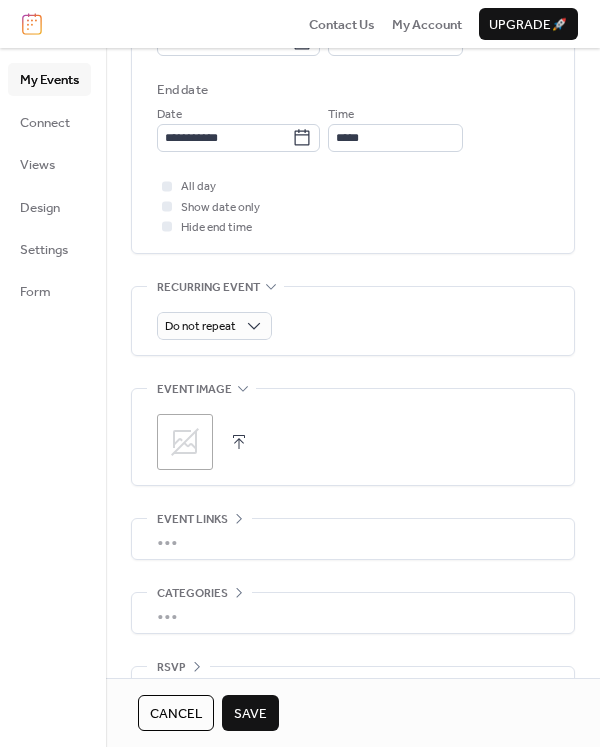 scroll, scrollTop: 773, scrollLeft: 0, axis: vertical 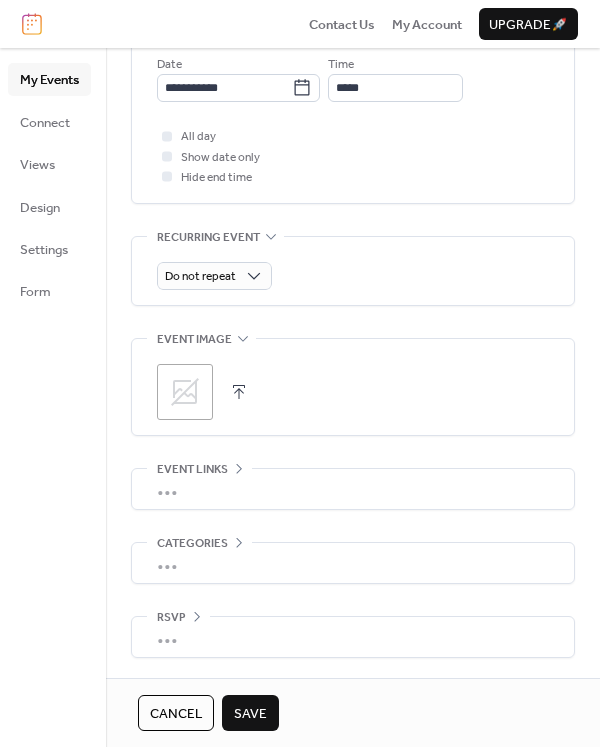 click on "Save" at bounding box center (250, 714) 